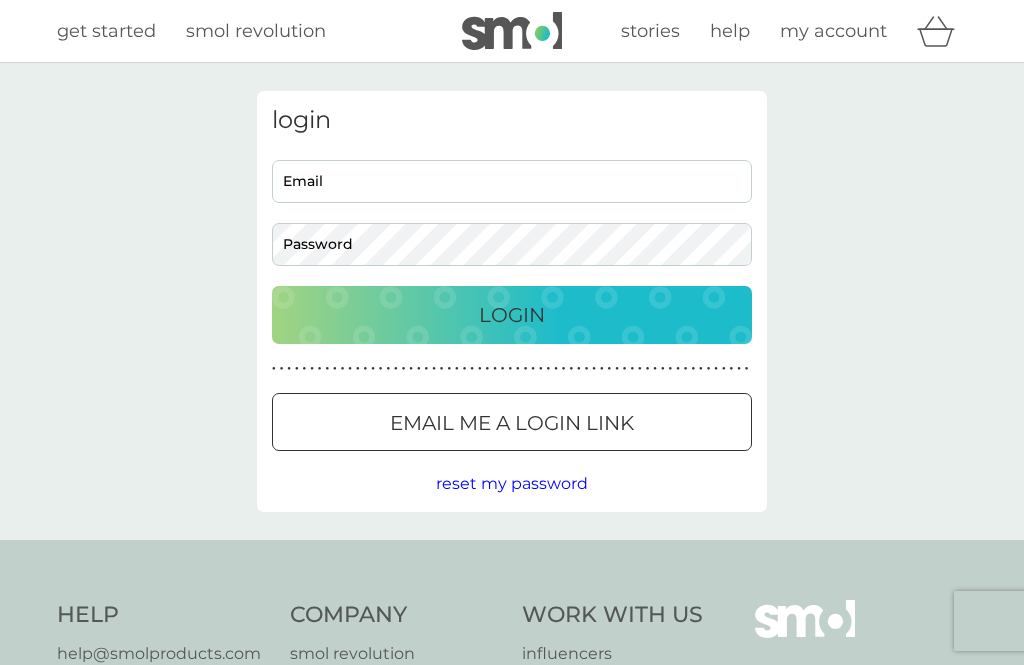 scroll, scrollTop: 0, scrollLeft: 0, axis: both 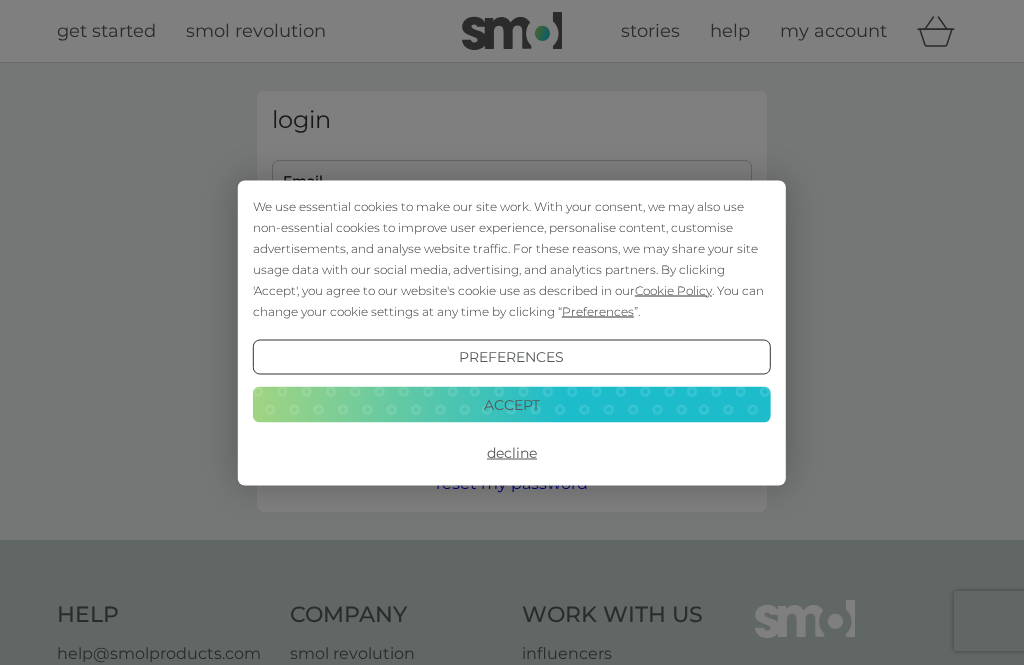 click on "Decline" at bounding box center [512, 453] 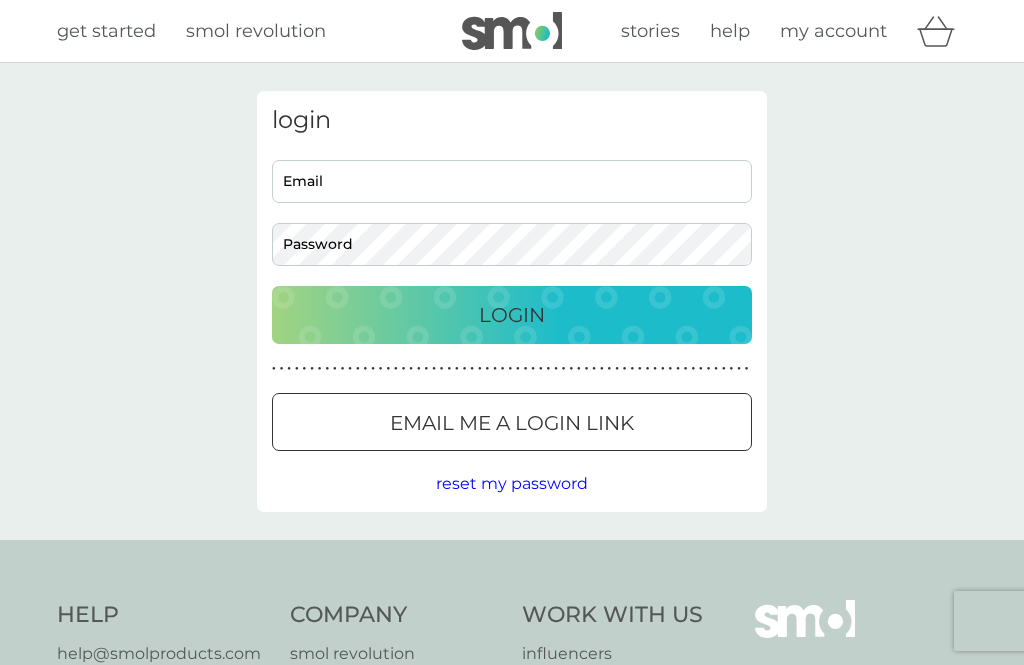 scroll, scrollTop: 0, scrollLeft: 0, axis: both 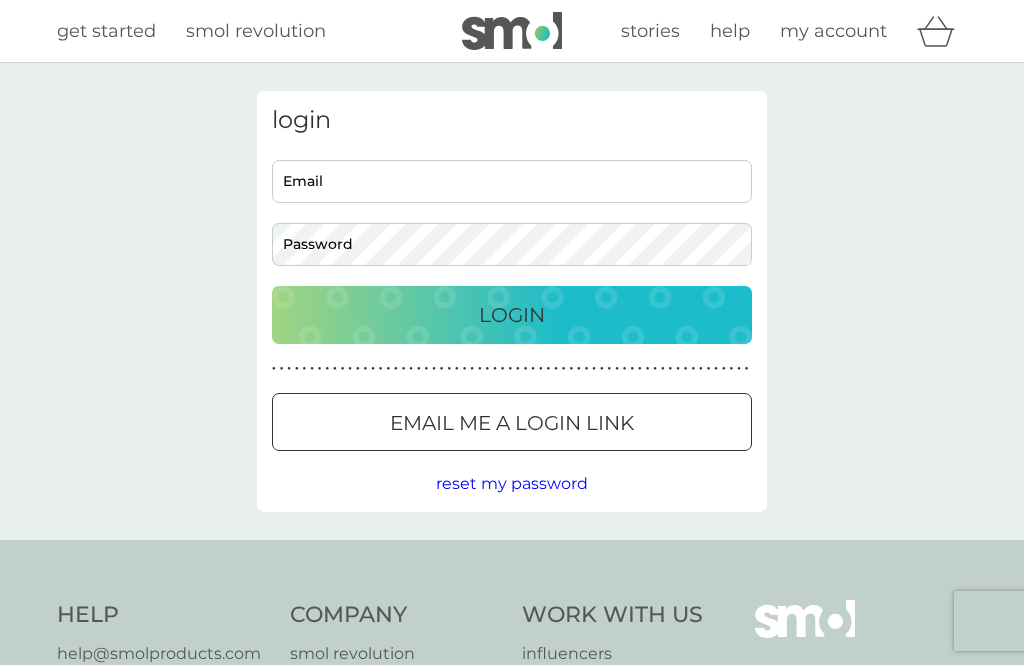 click on "Email" at bounding box center [512, 181] 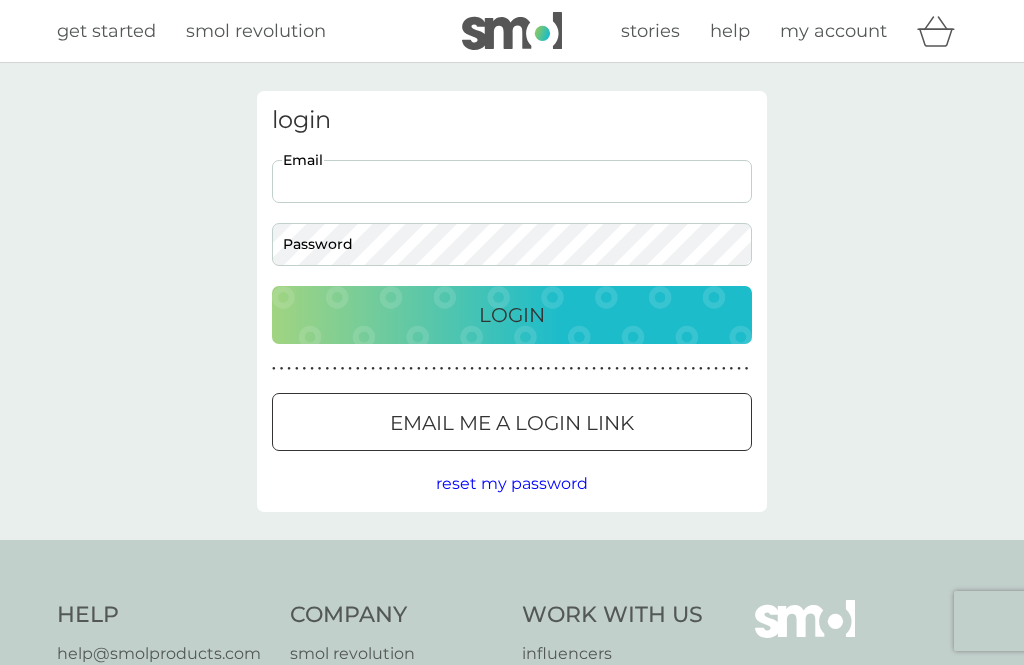 scroll, scrollTop: 0, scrollLeft: 0, axis: both 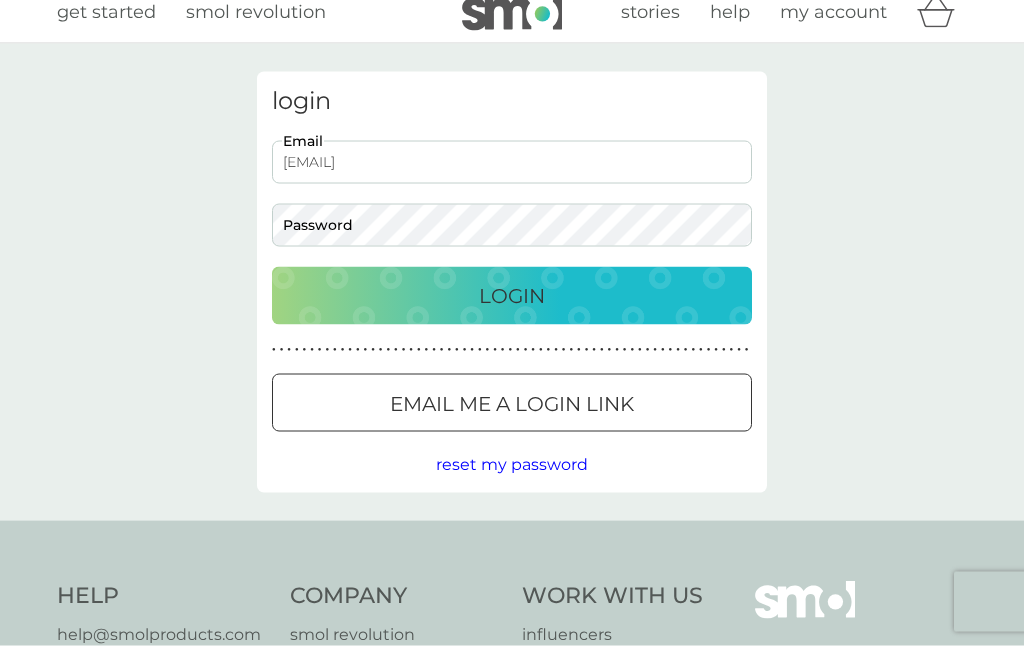 type on "[EMAIL]" 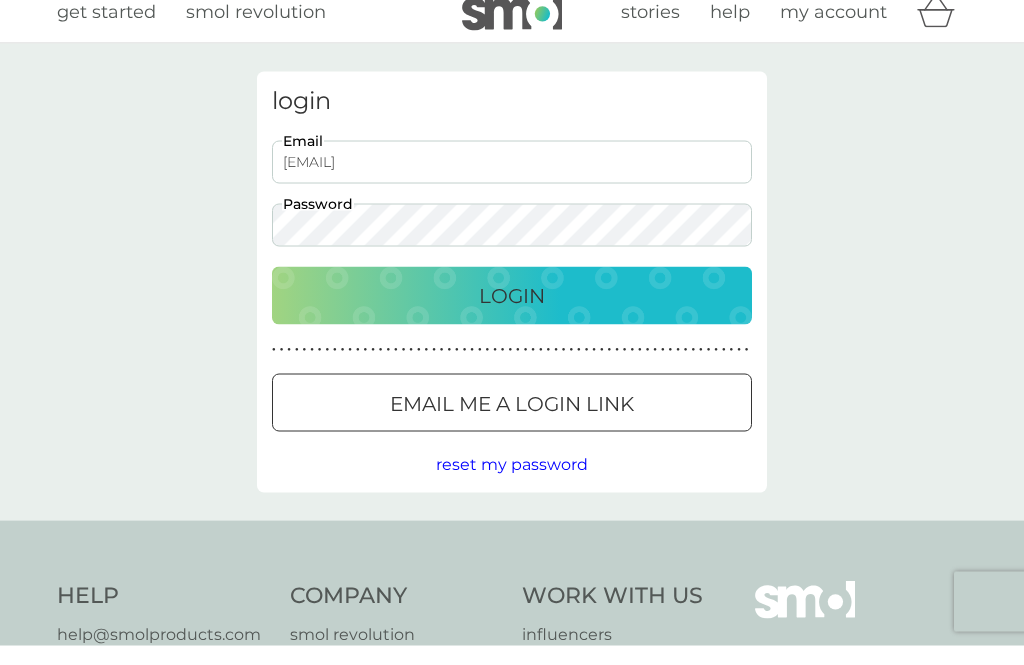 click on "Login" at bounding box center (512, 315) 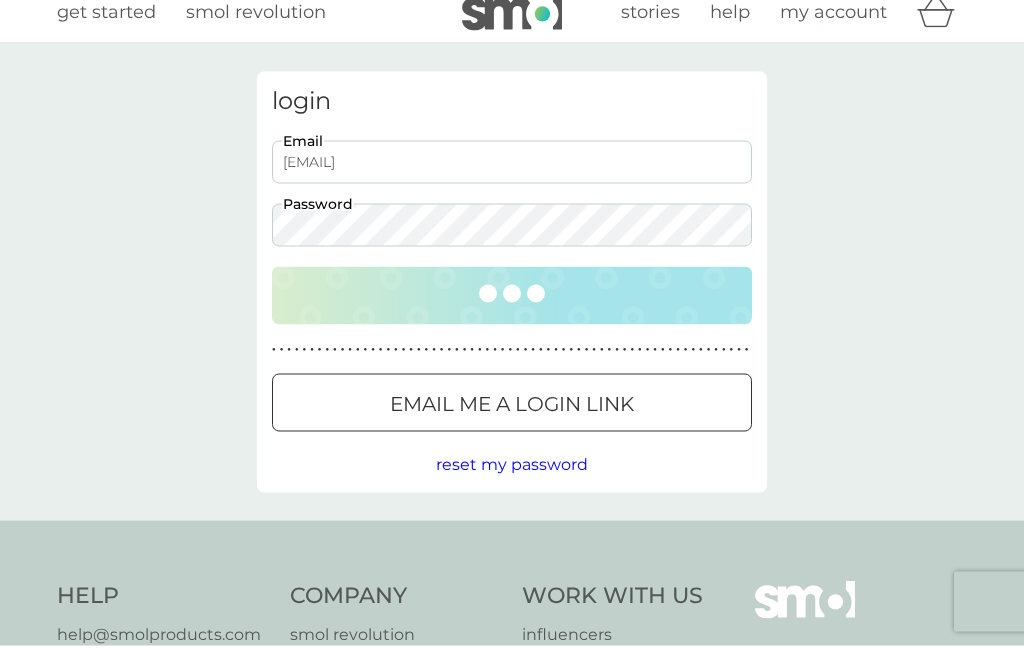scroll, scrollTop: 20, scrollLeft: 0, axis: vertical 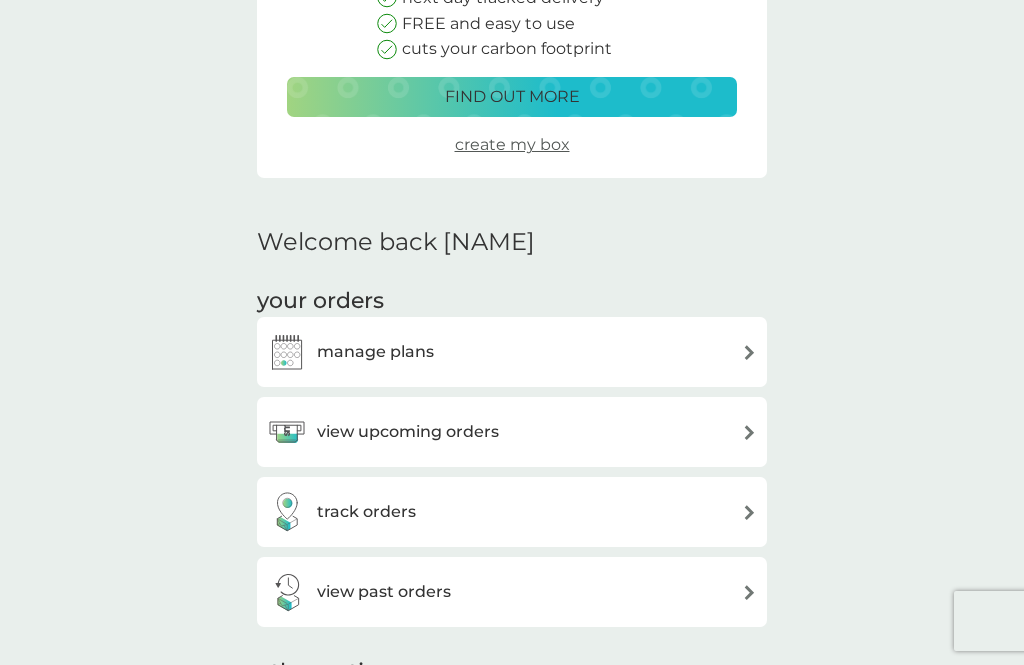 click on "manage plans" at bounding box center [512, 352] 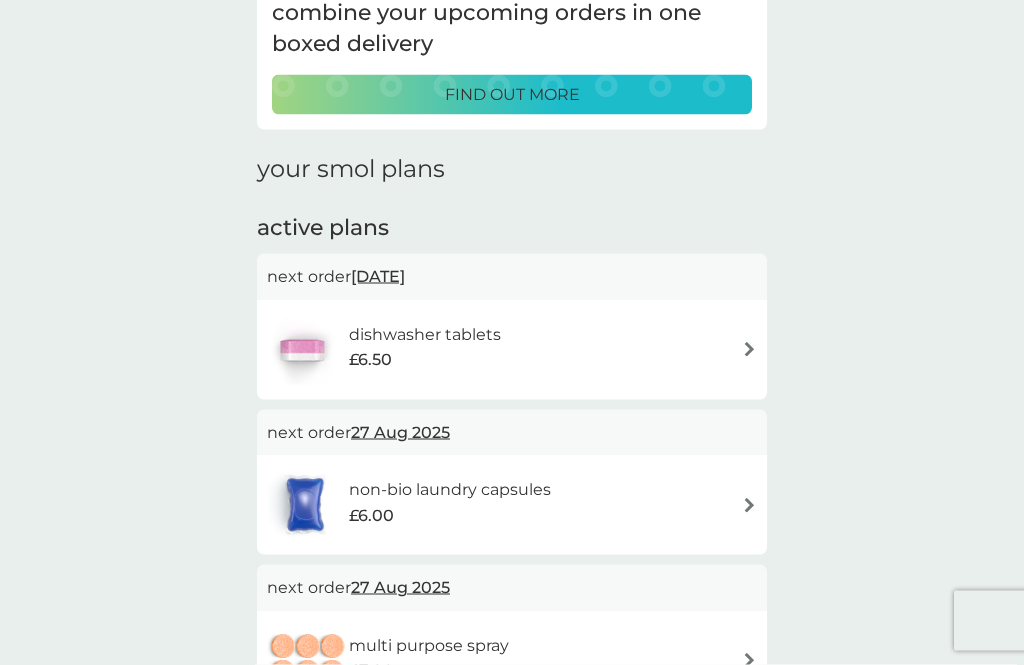 scroll, scrollTop: 171, scrollLeft: 0, axis: vertical 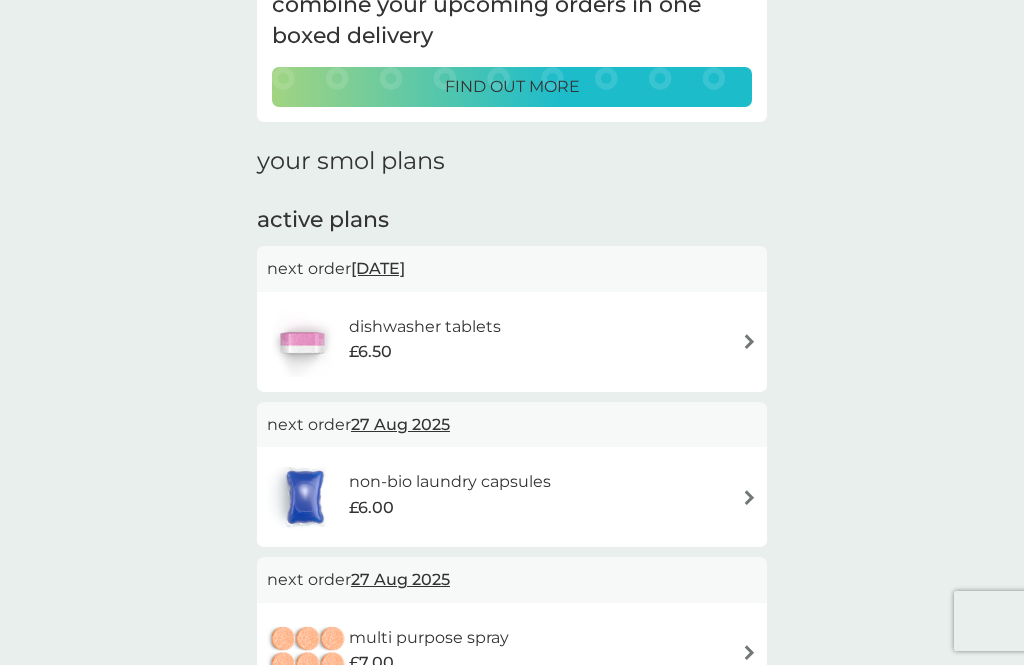 click at bounding box center (749, 341) 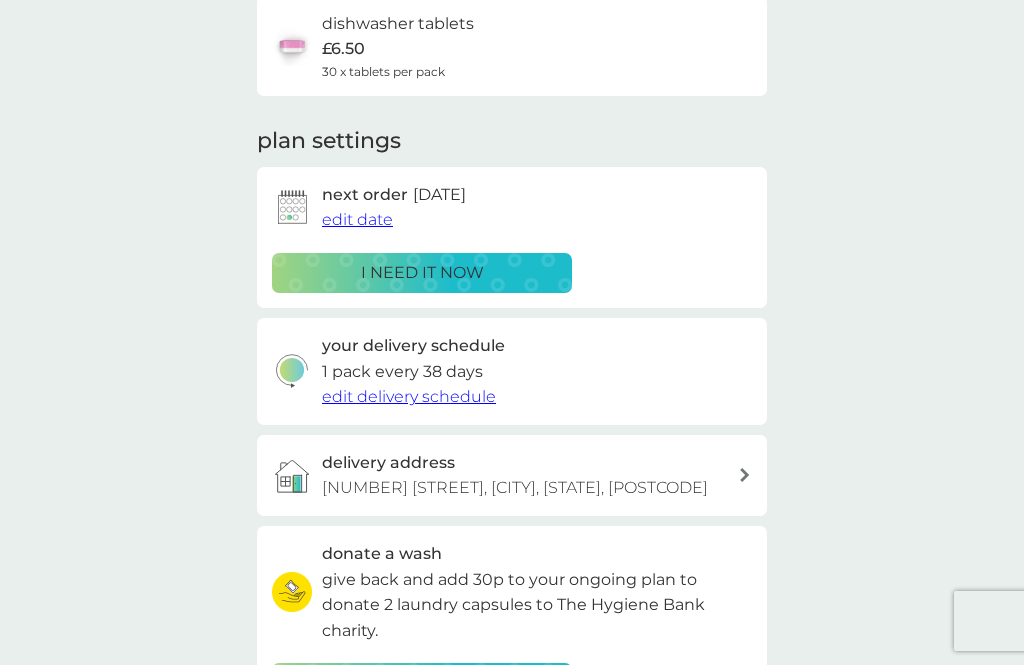 scroll, scrollTop: 0, scrollLeft: 0, axis: both 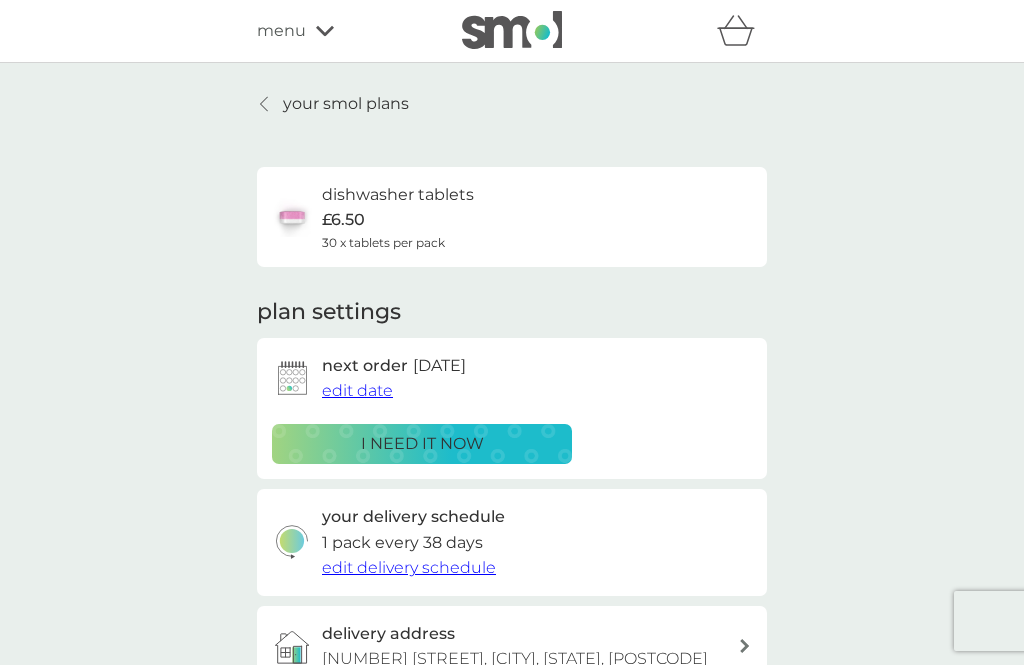 click on "edit date" at bounding box center (357, 390) 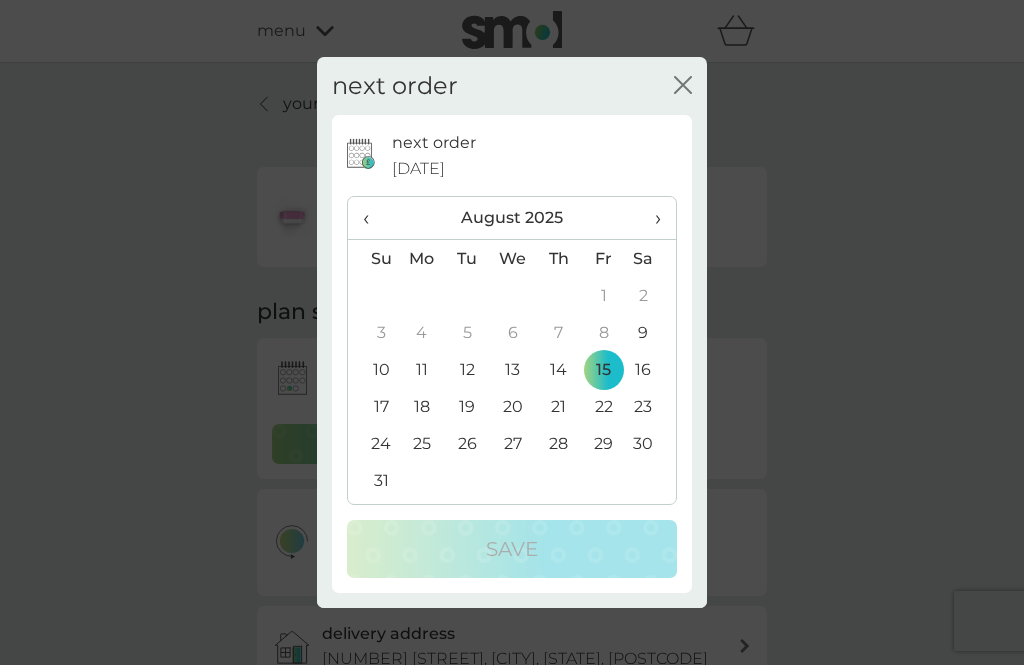click on "30" at bounding box center [651, 443] 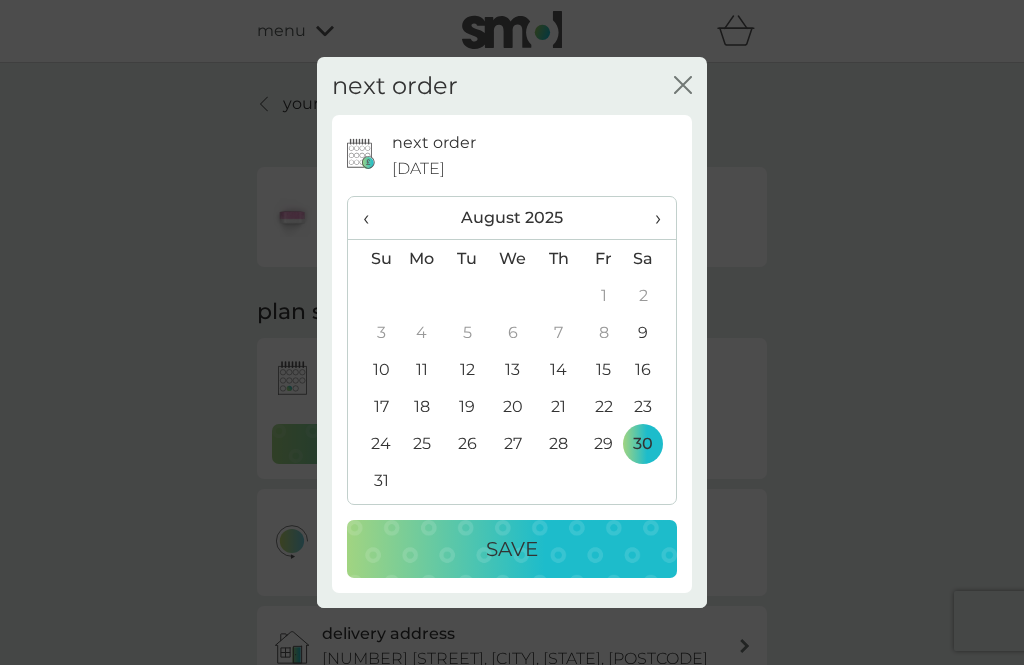 click on "31" at bounding box center [373, 480] 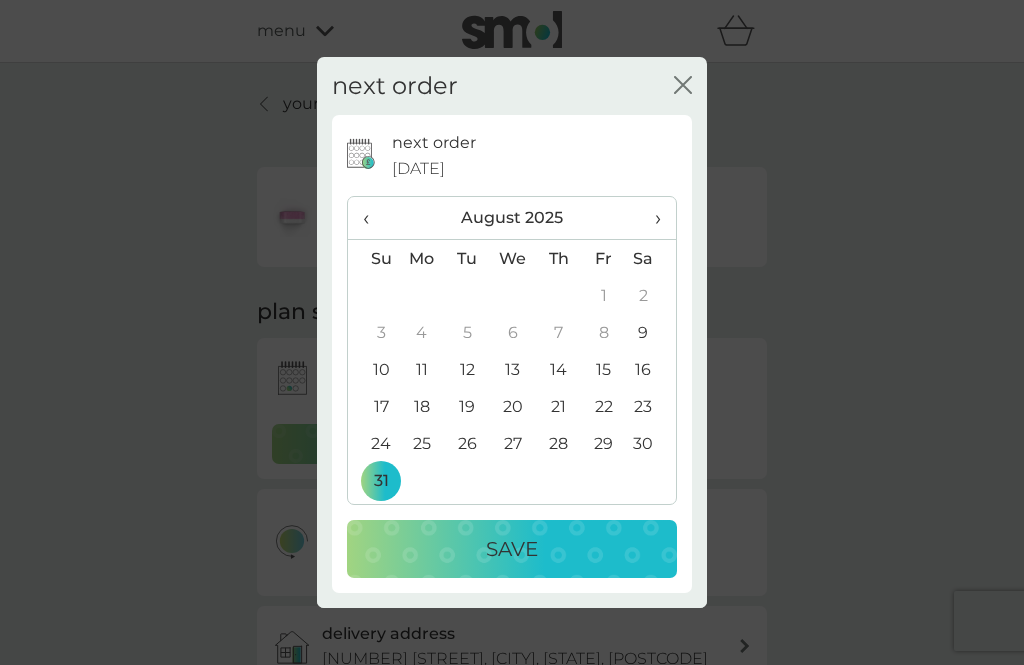 click on "›" at bounding box center [651, 218] 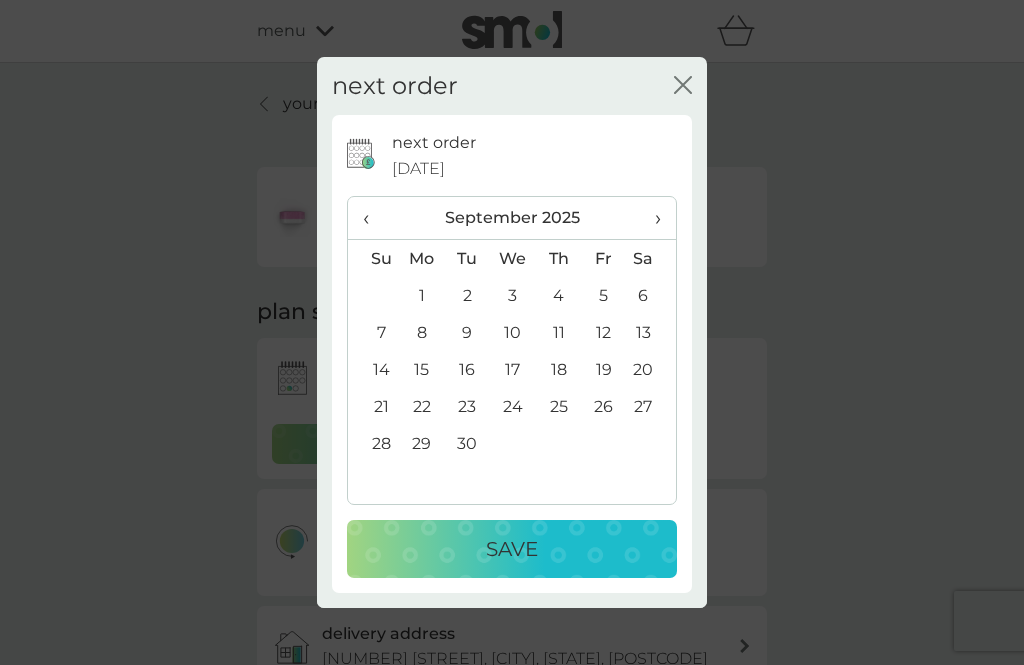 click on "1" at bounding box center (422, 295) 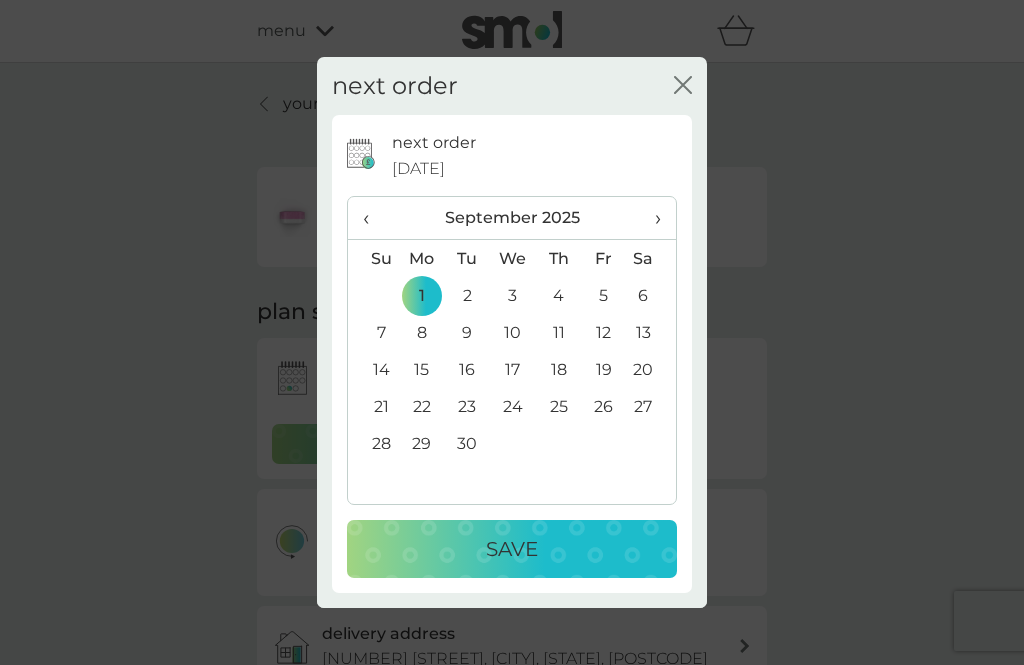 click on "Save" at bounding box center (512, 549) 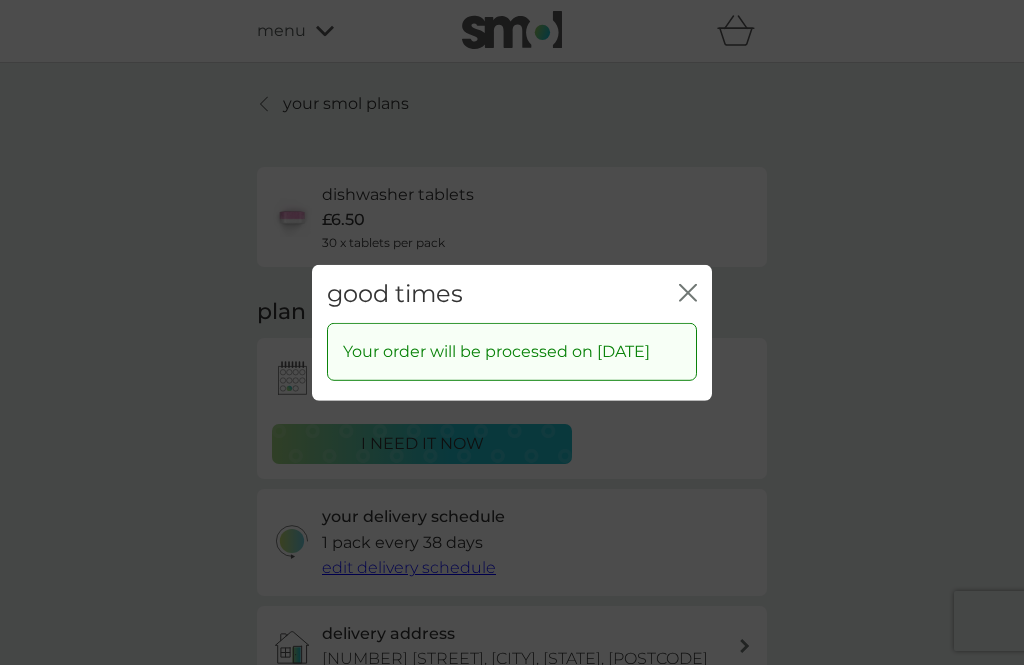 click 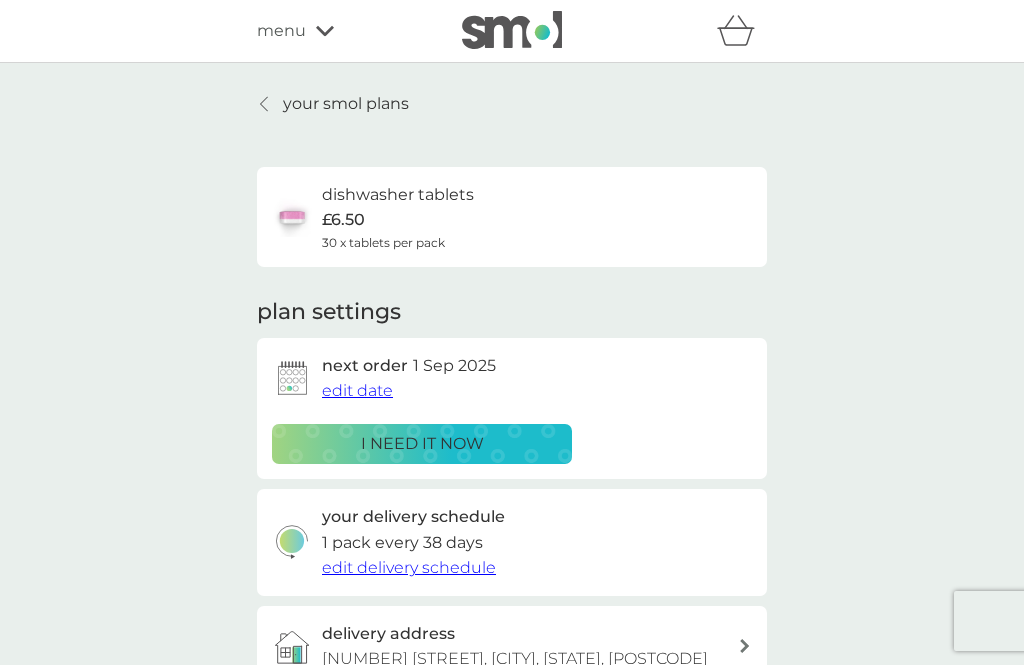 click on "your smol plans" at bounding box center [333, 104] 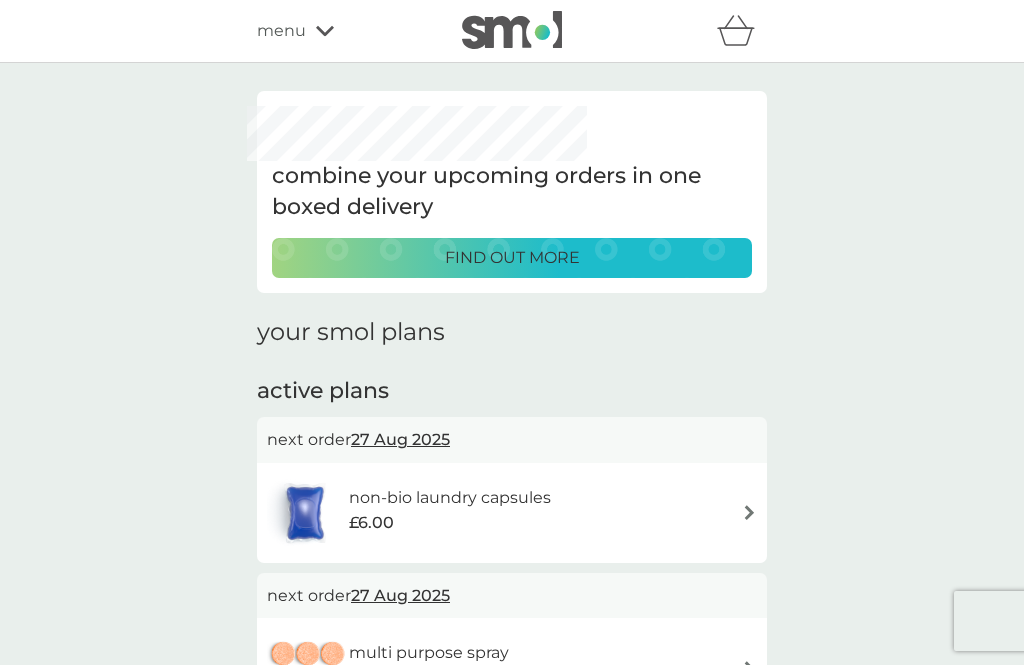 click at bounding box center (749, 512) 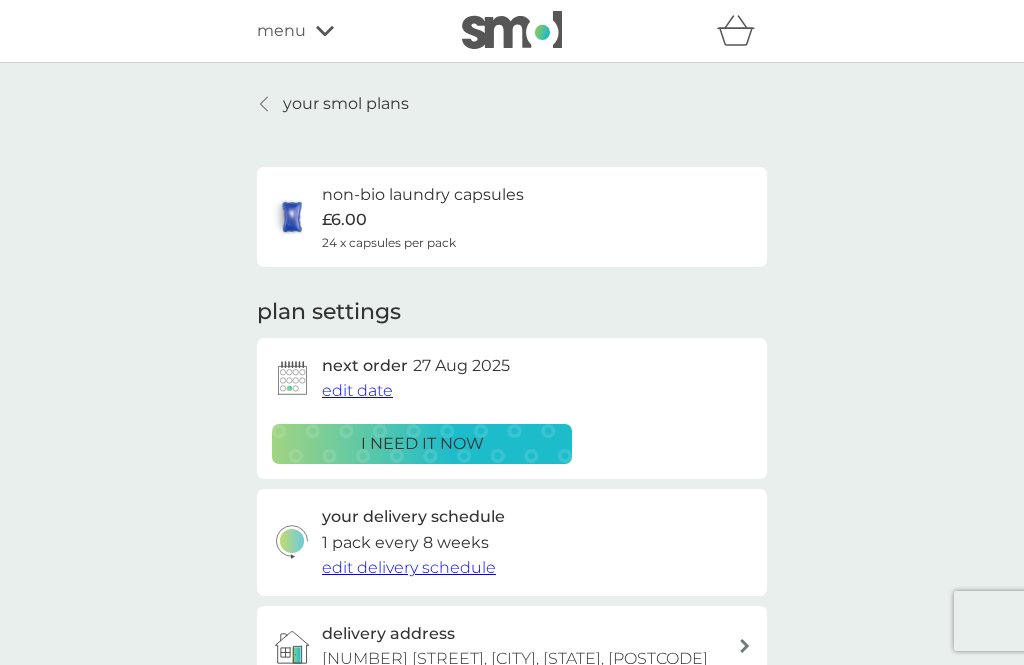 click on "edit date" at bounding box center [357, 390] 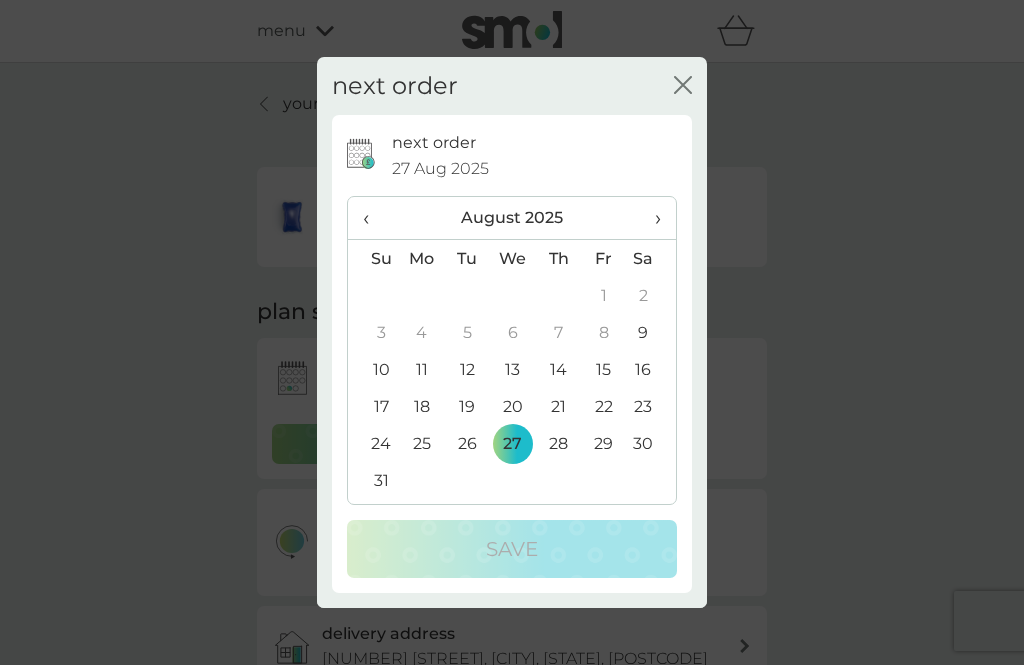 click on "›" at bounding box center [651, 218] 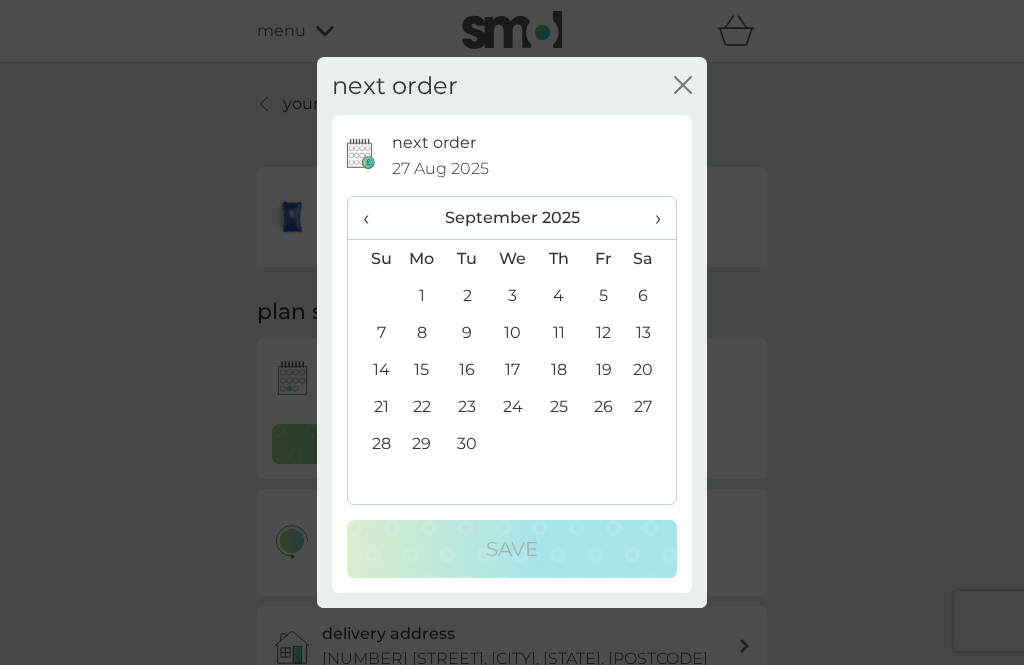 click on "5" at bounding box center (603, 295) 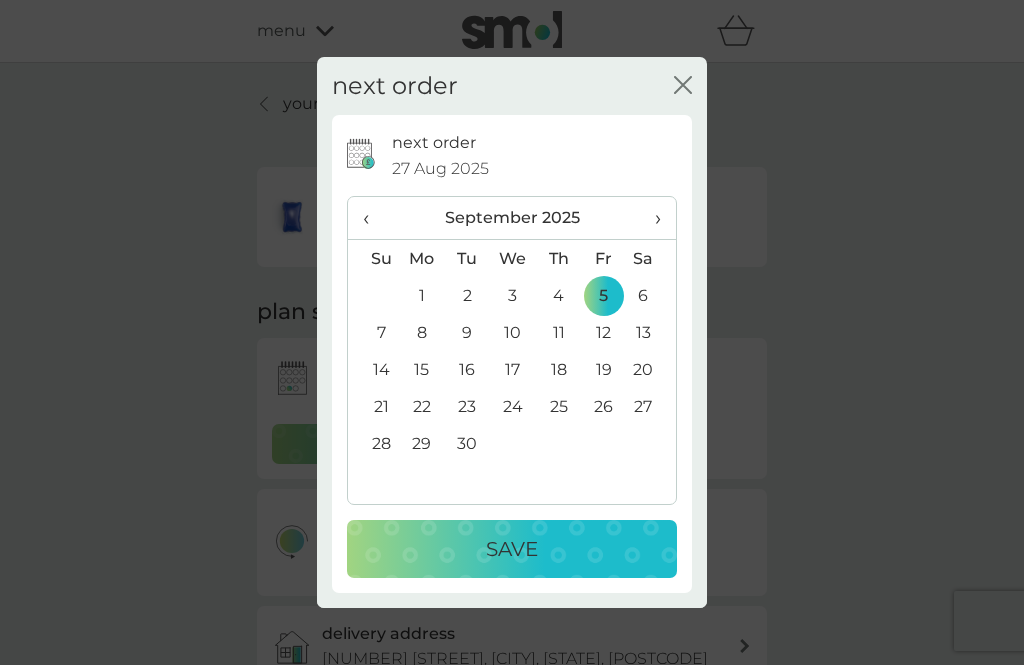 click on "Save" at bounding box center (512, 549) 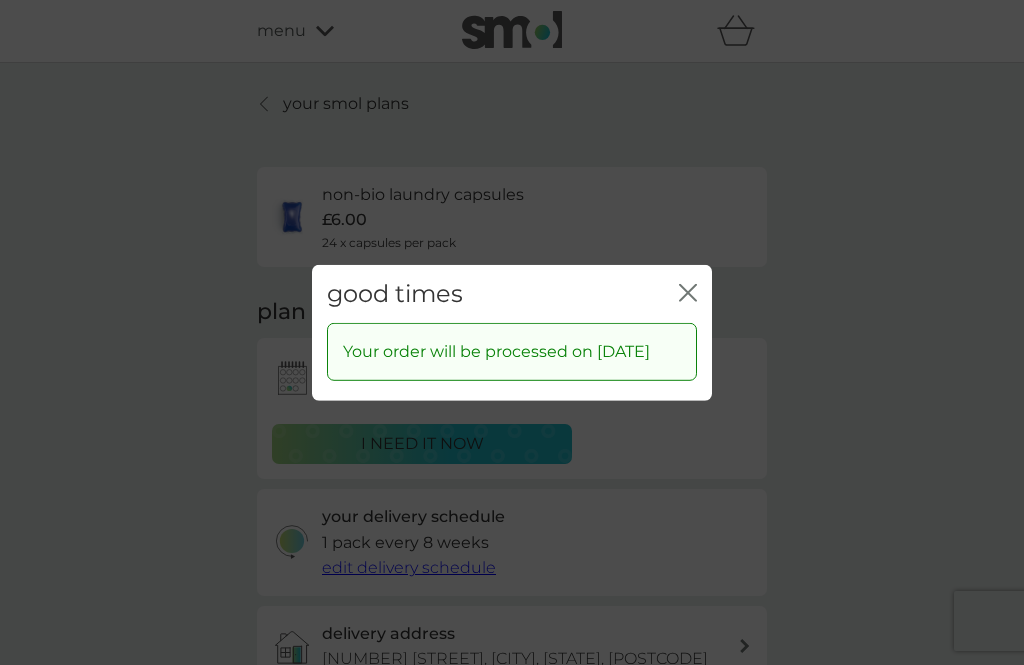 click on "good times close" at bounding box center (512, 293) 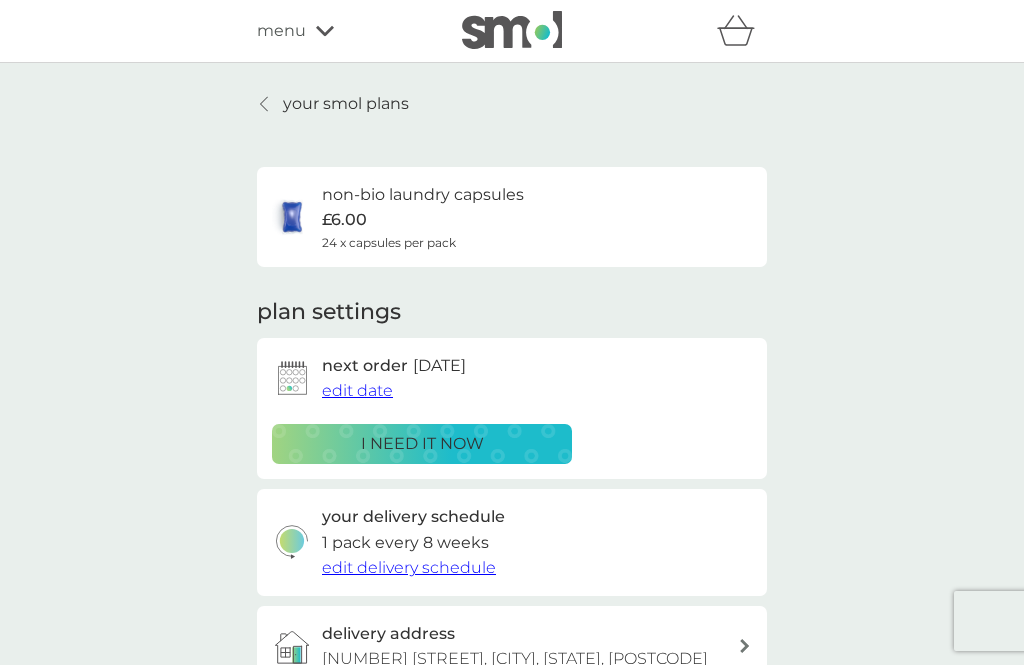 click on "your smol plans" at bounding box center (346, 104) 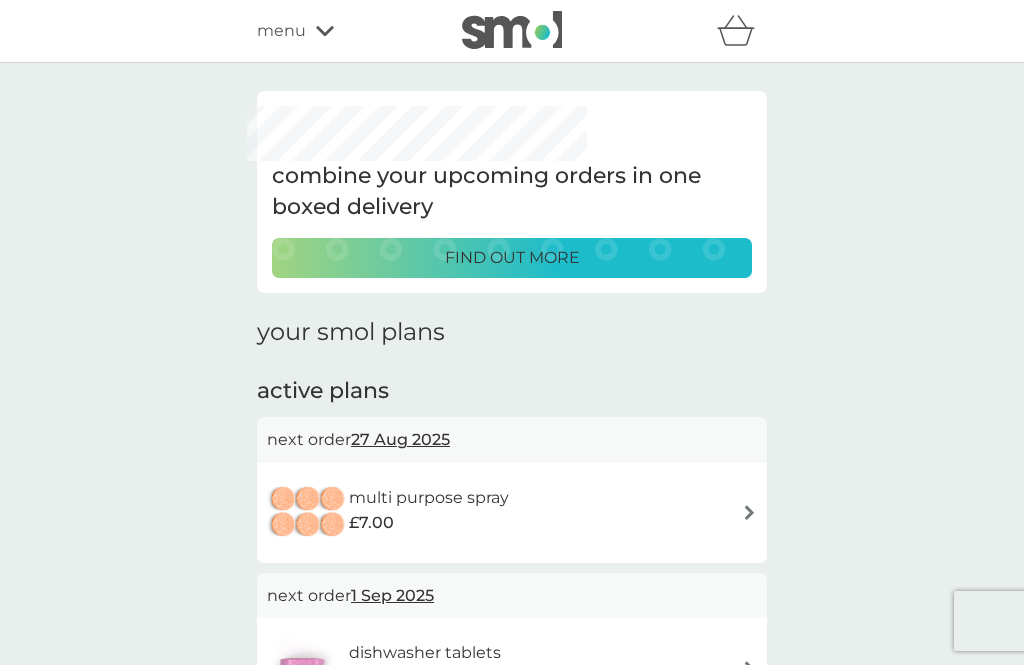 click at bounding box center (749, 512) 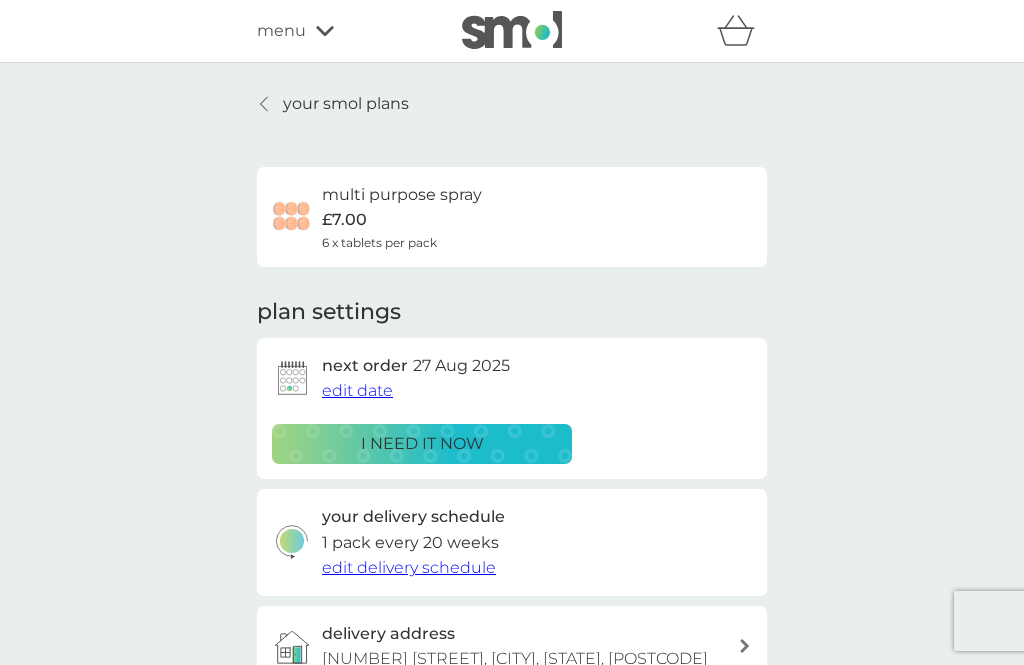 click on "edit date" at bounding box center [357, 390] 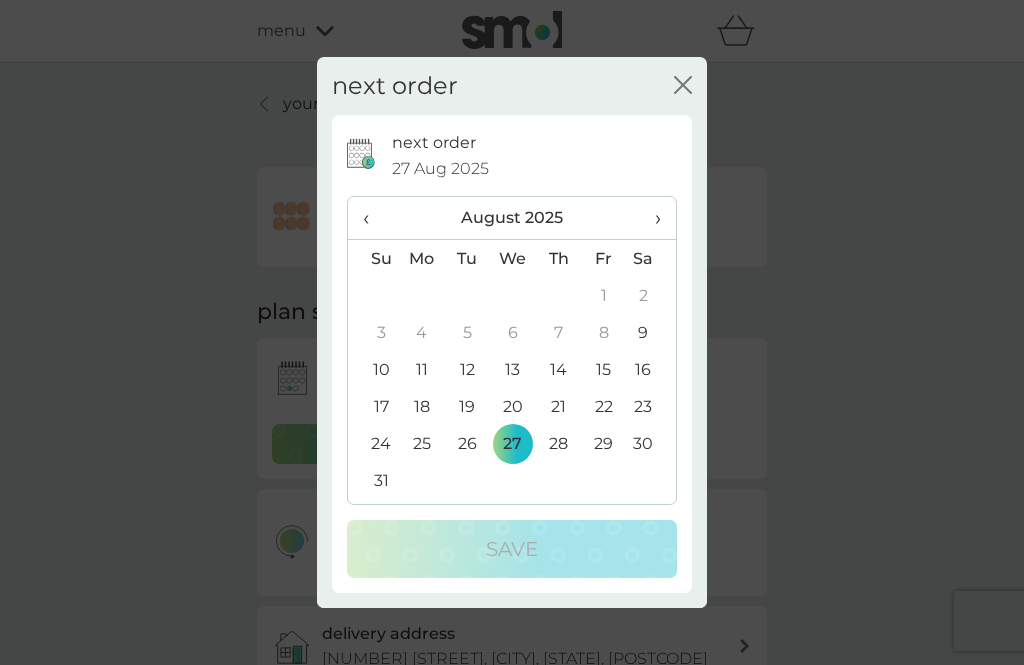 click on "›" at bounding box center (651, 218) 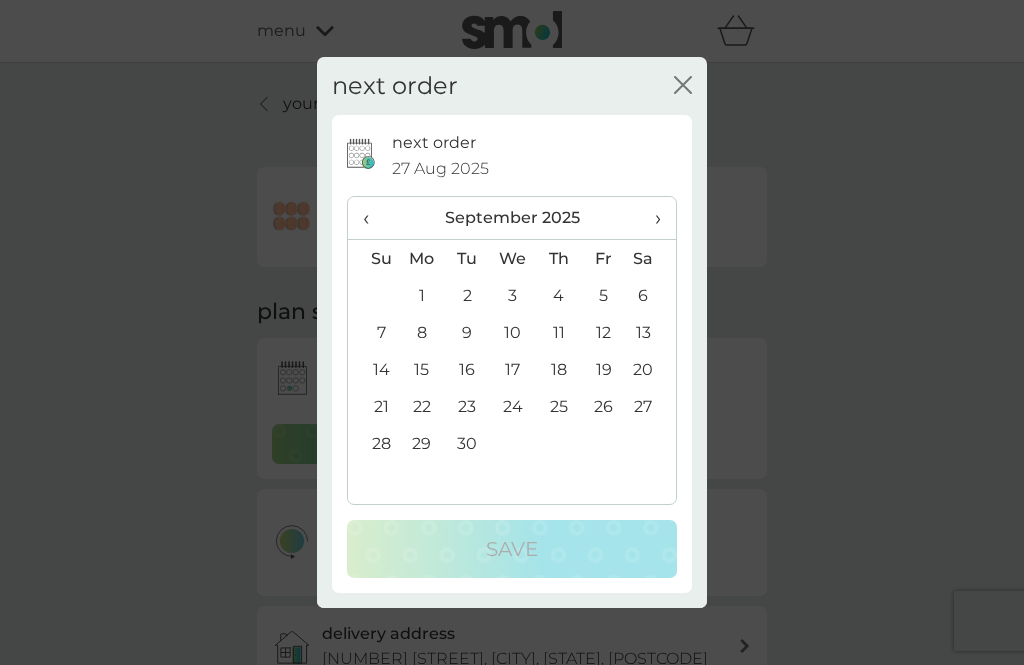 click on "›" at bounding box center (651, 218) 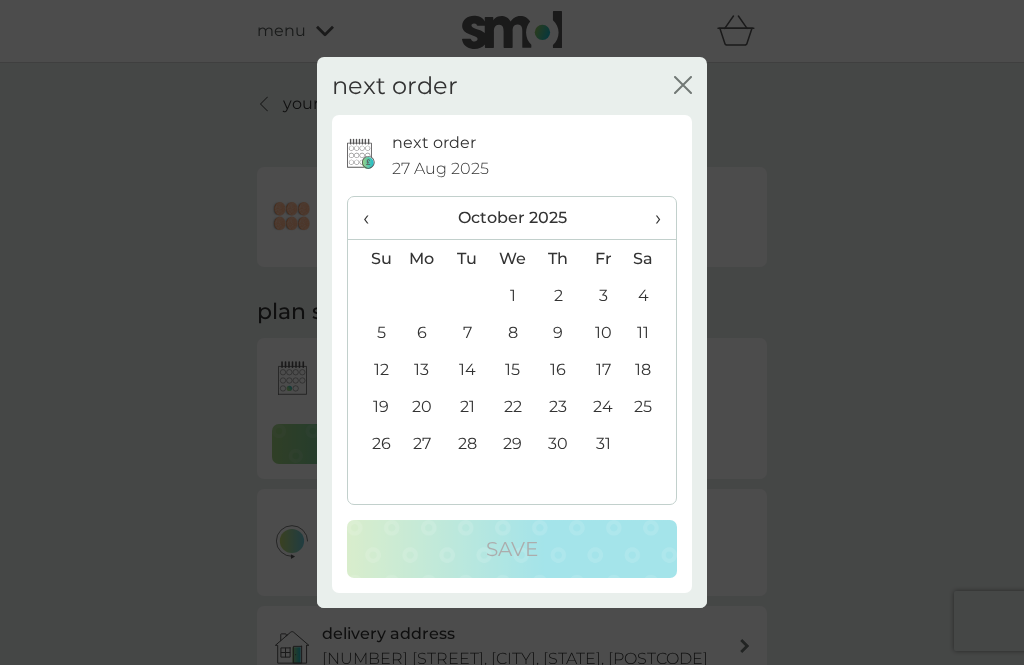 click on "1" at bounding box center (513, 295) 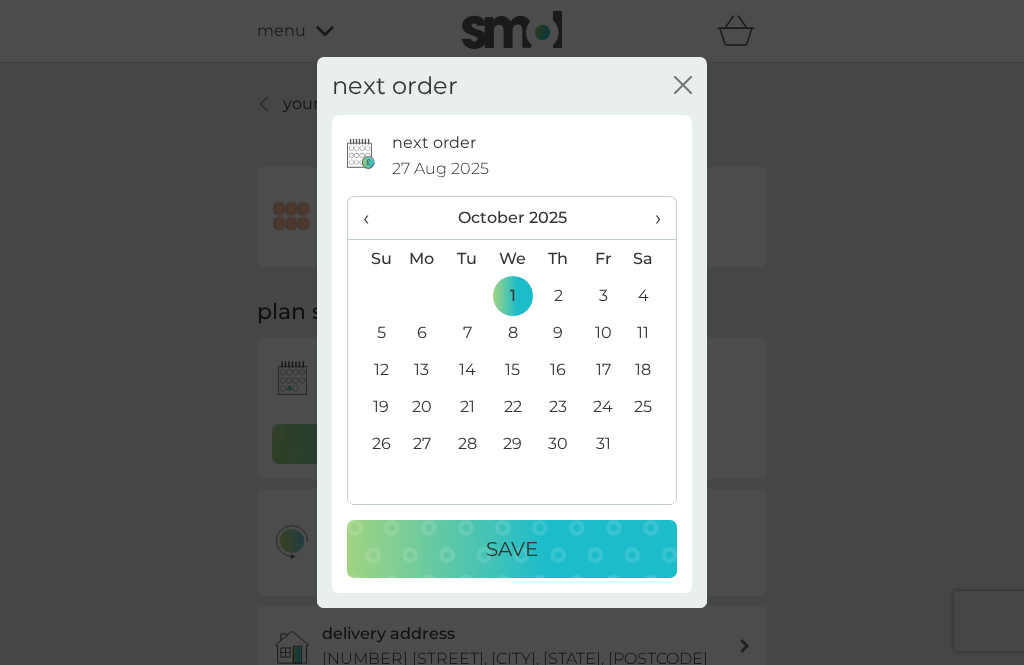 click on "Save" at bounding box center (512, 549) 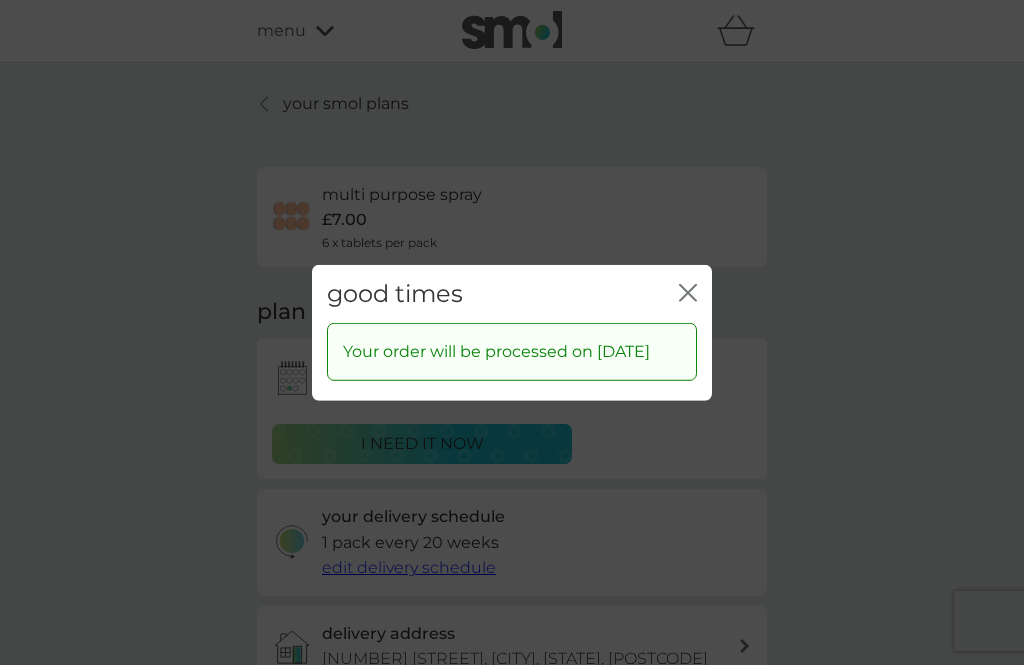 click on "close" 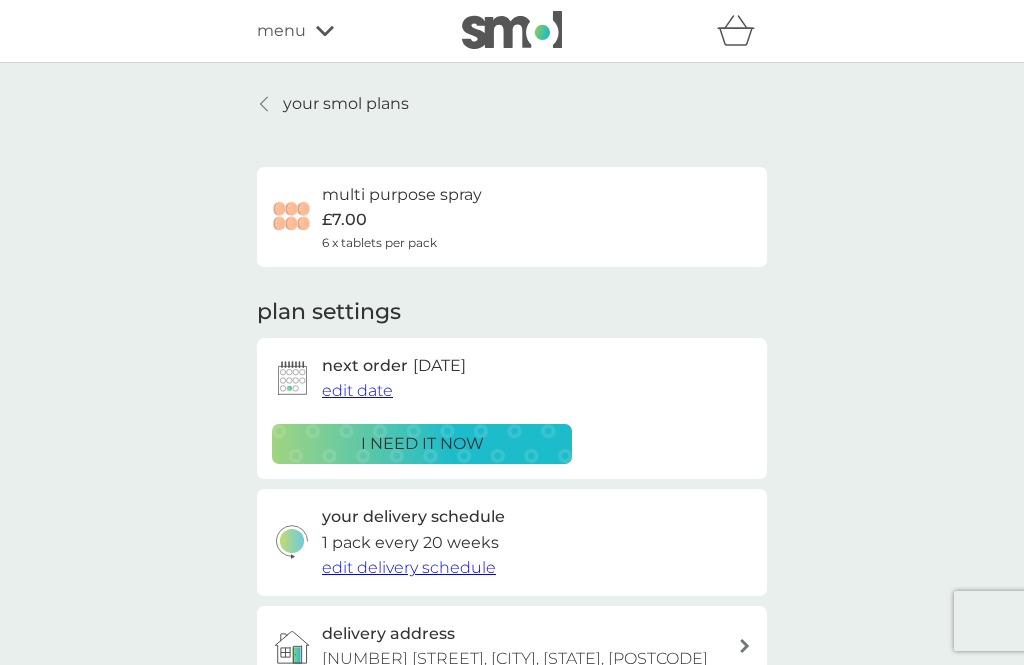 click 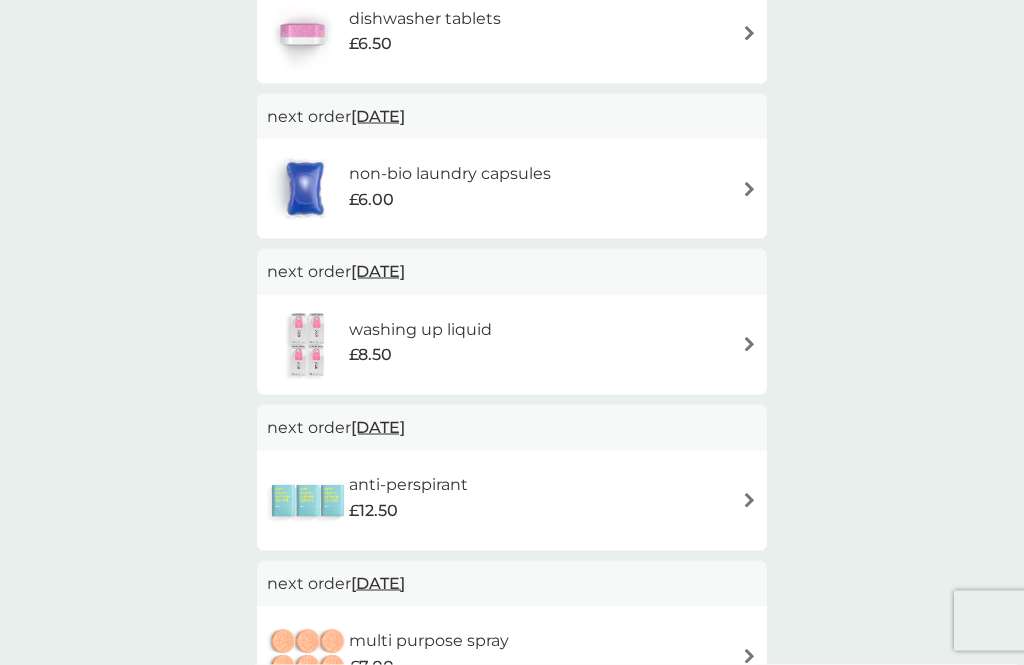 scroll, scrollTop: 480, scrollLeft: 0, axis: vertical 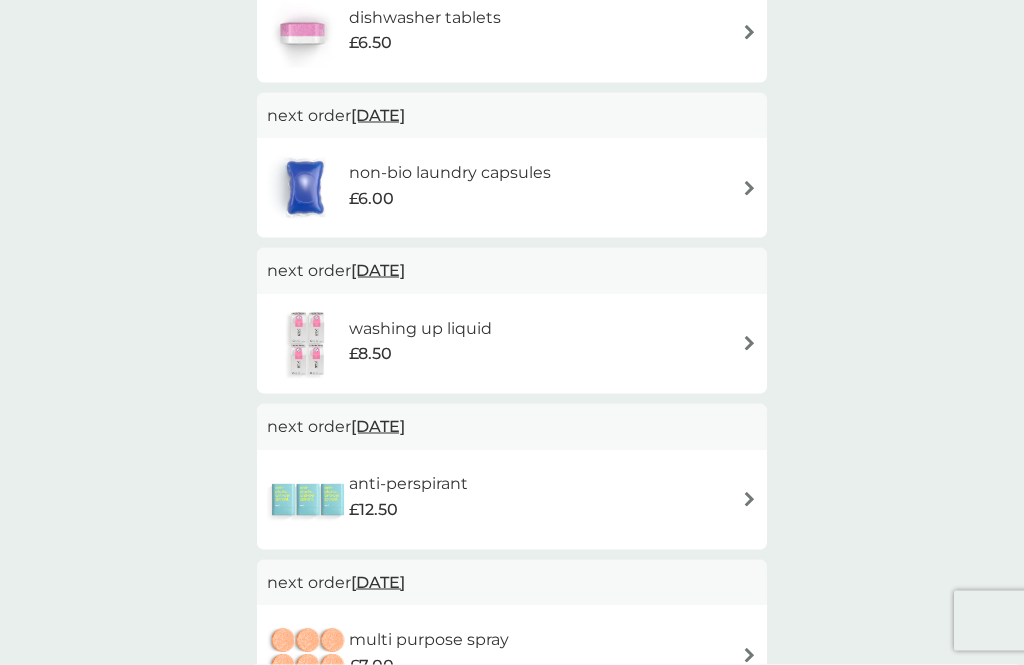 click at bounding box center (749, 499) 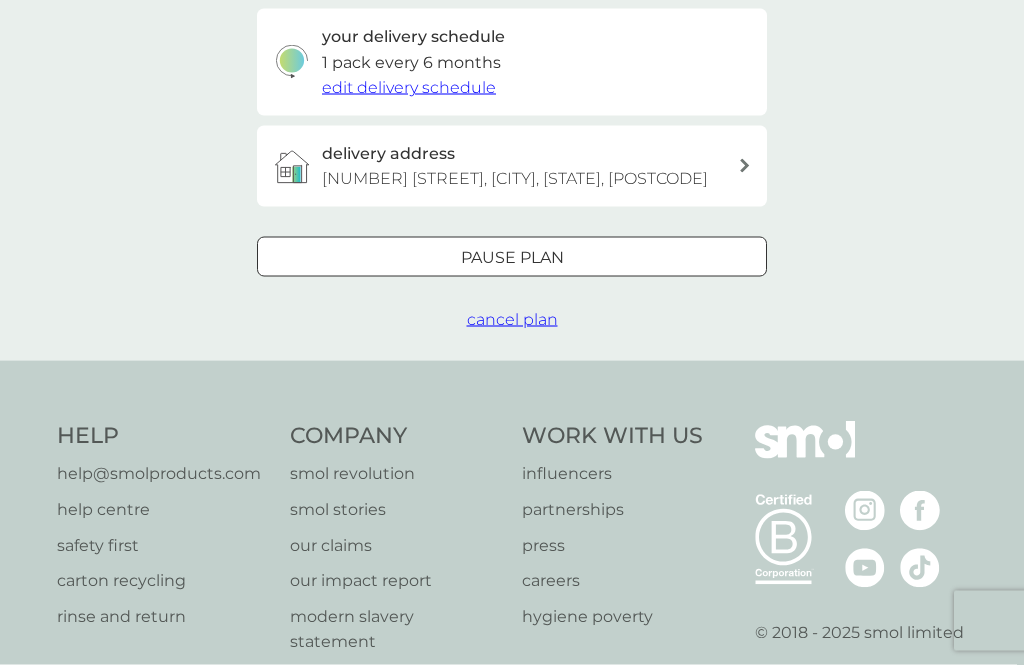 scroll, scrollTop: 0, scrollLeft: 0, axis: both 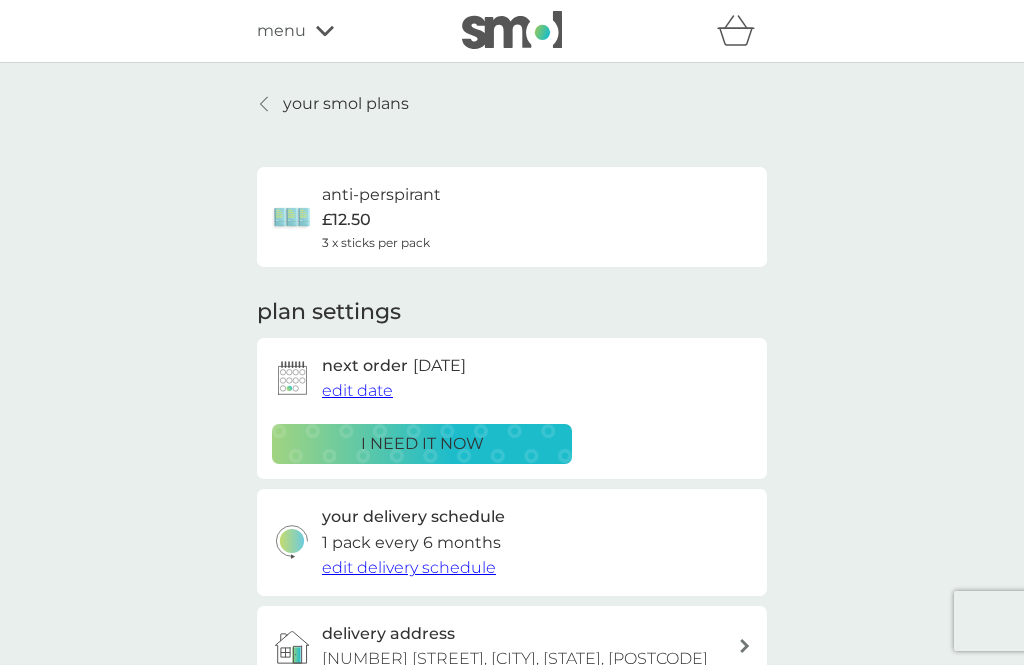 click on "edit date" at bounding box center [357, 391] 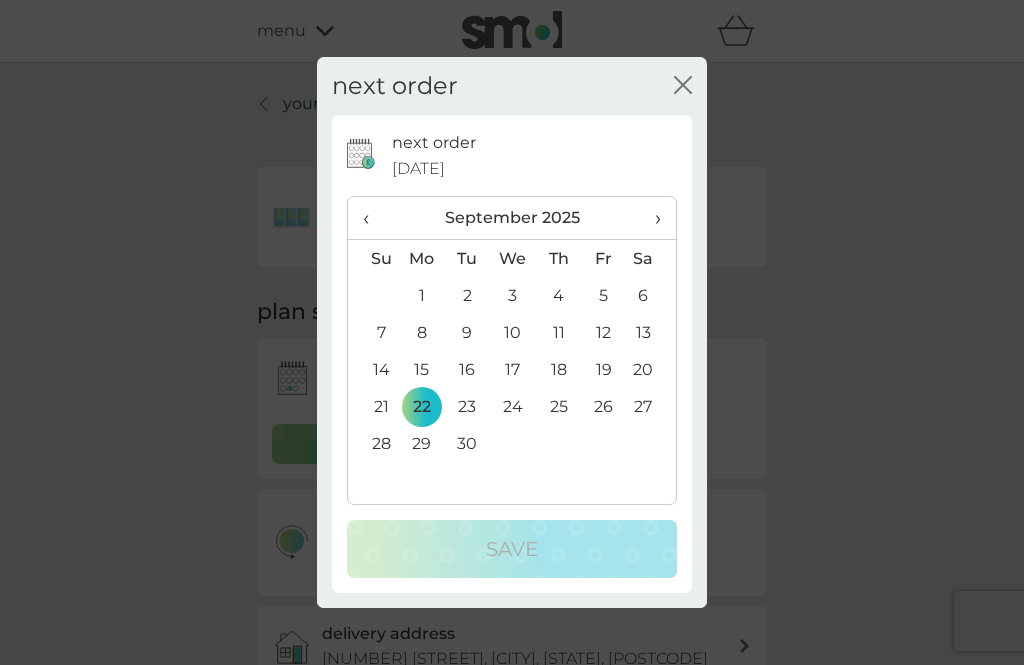 click on "›" at bounding box center (651, 218) 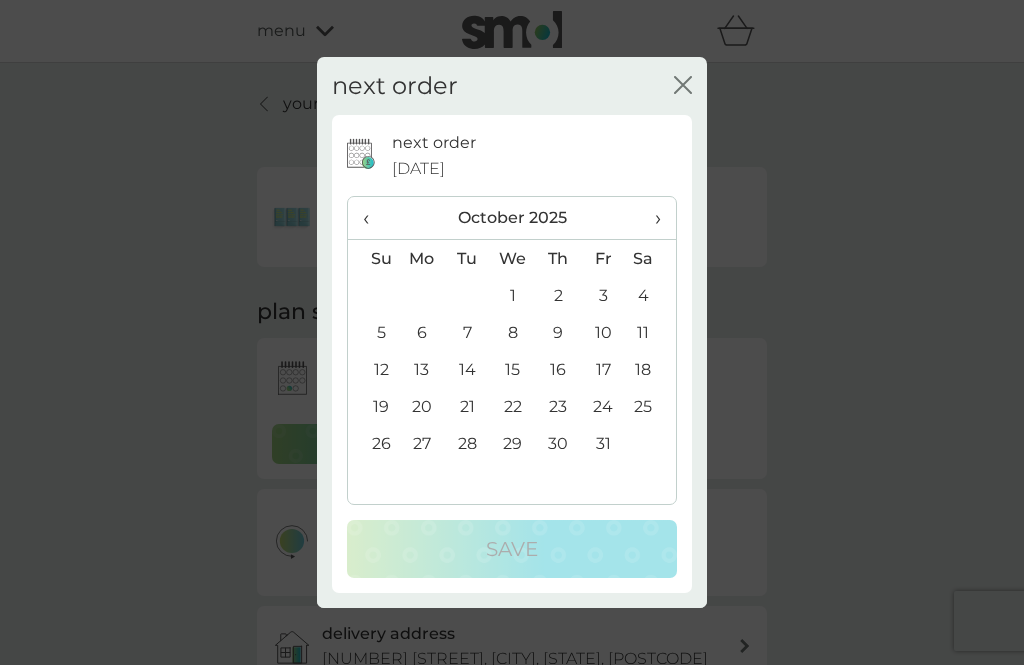 click on "1" at bounding box center (513, 295) 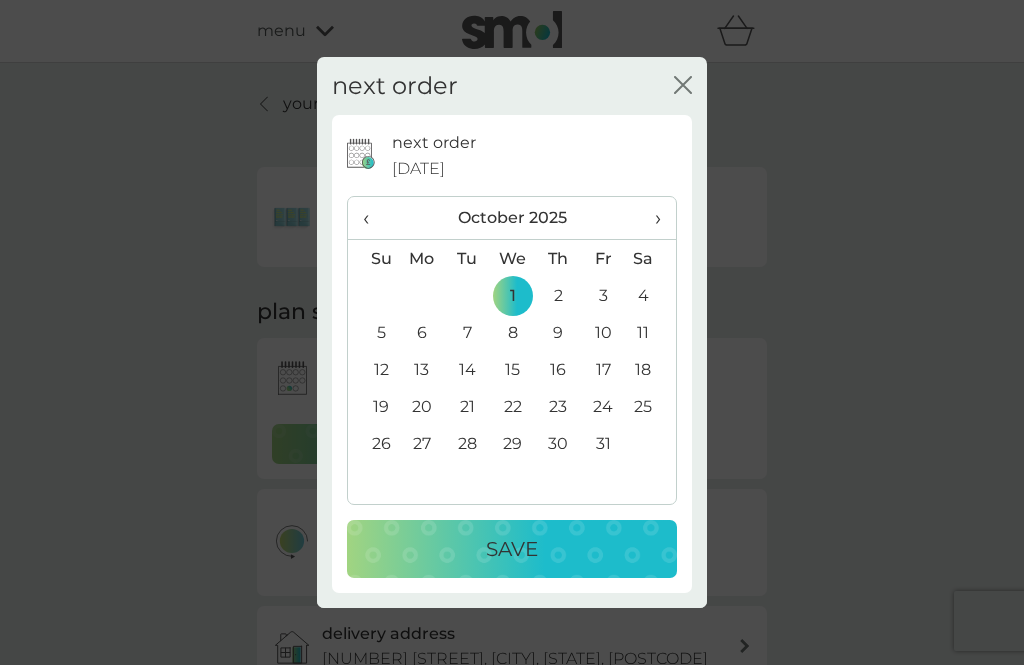click on "Save" at bounding box center [512, 549] 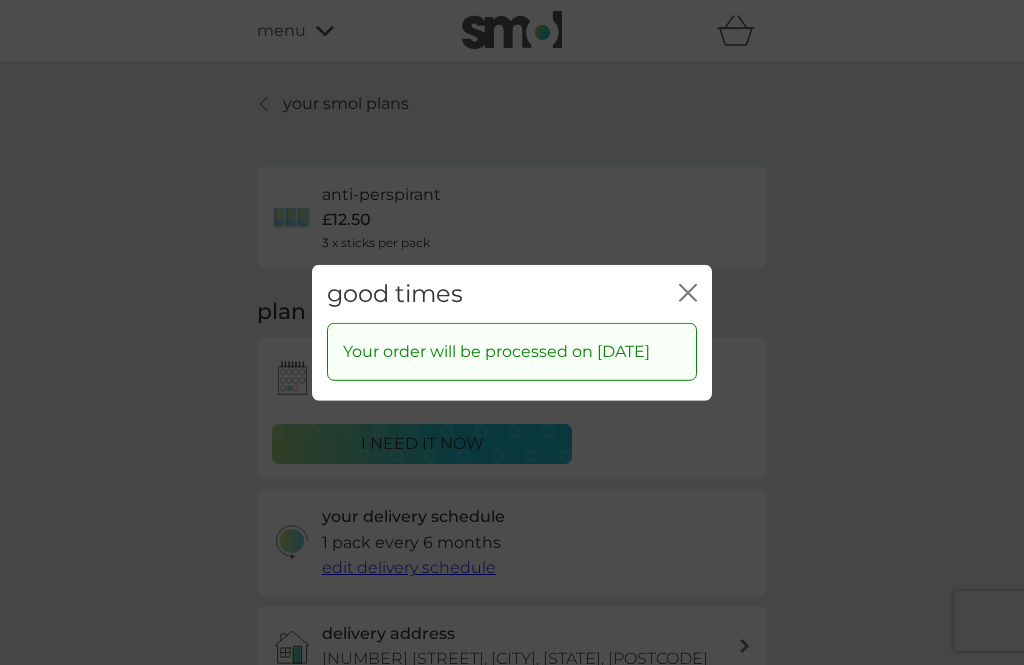 click on "close" at bounding box center (688, 293) 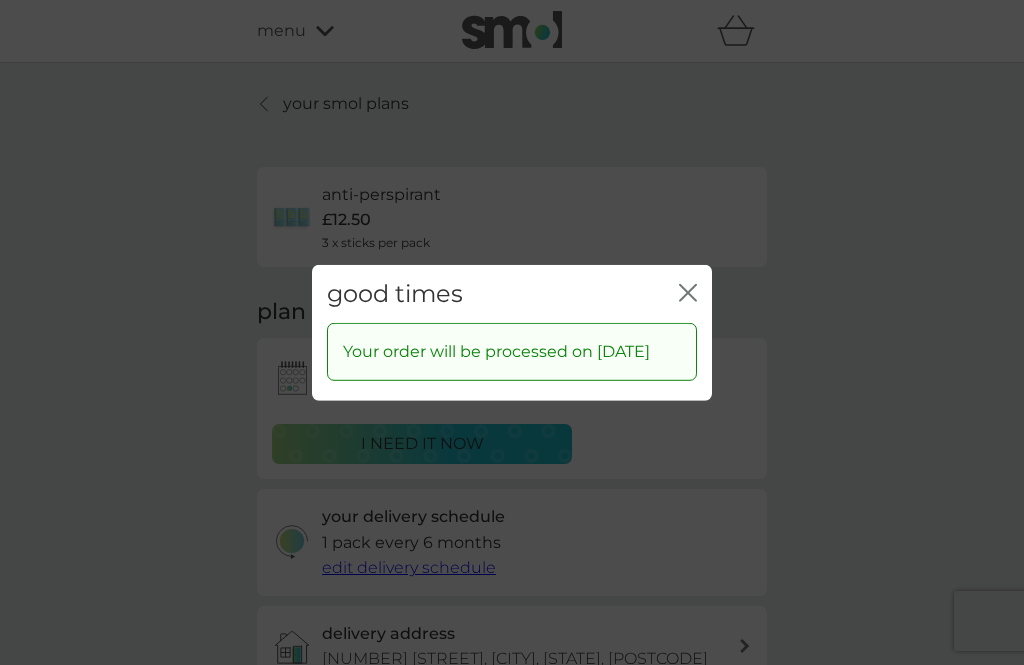 click on "good times close" at bounding box center (512, 293) 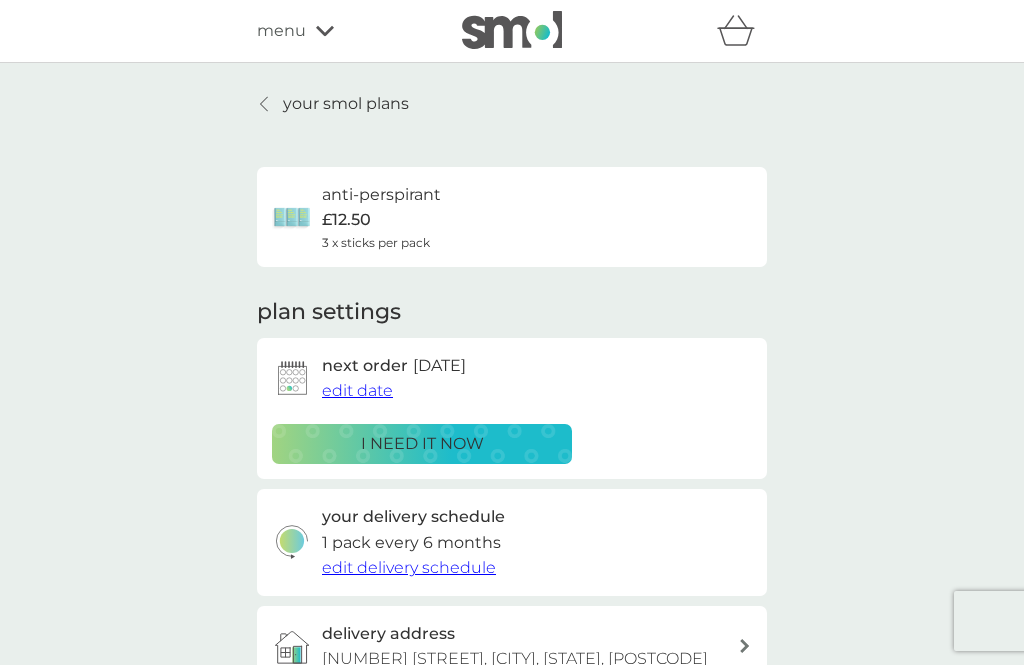 click on "your smol plans" at bounding box center [346, 104] 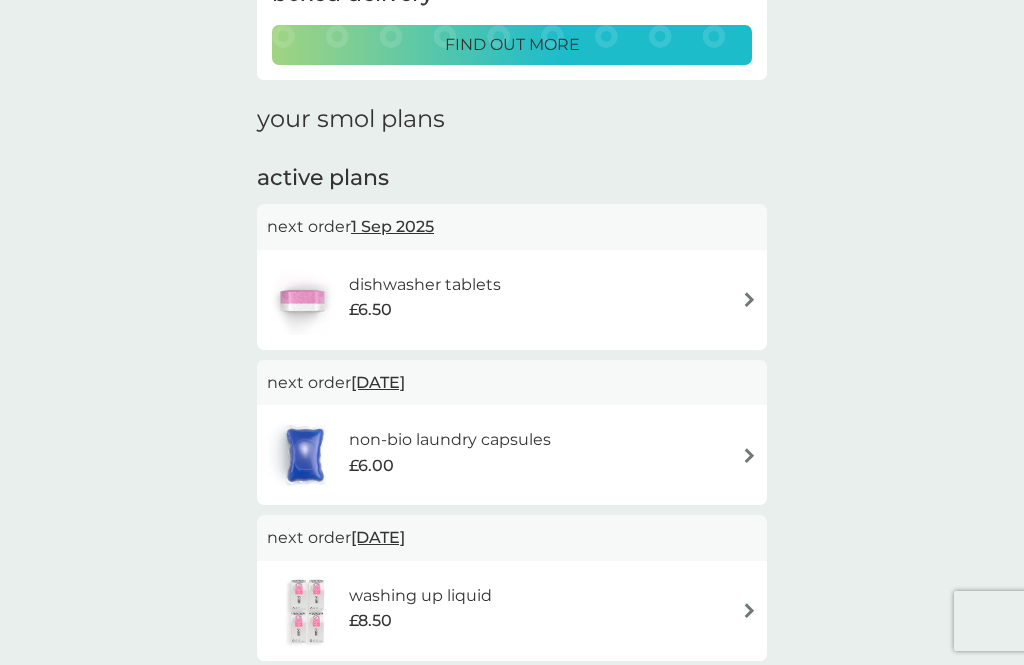 scroll, scrollTop: 0, scrollLeft: 0, axis: both 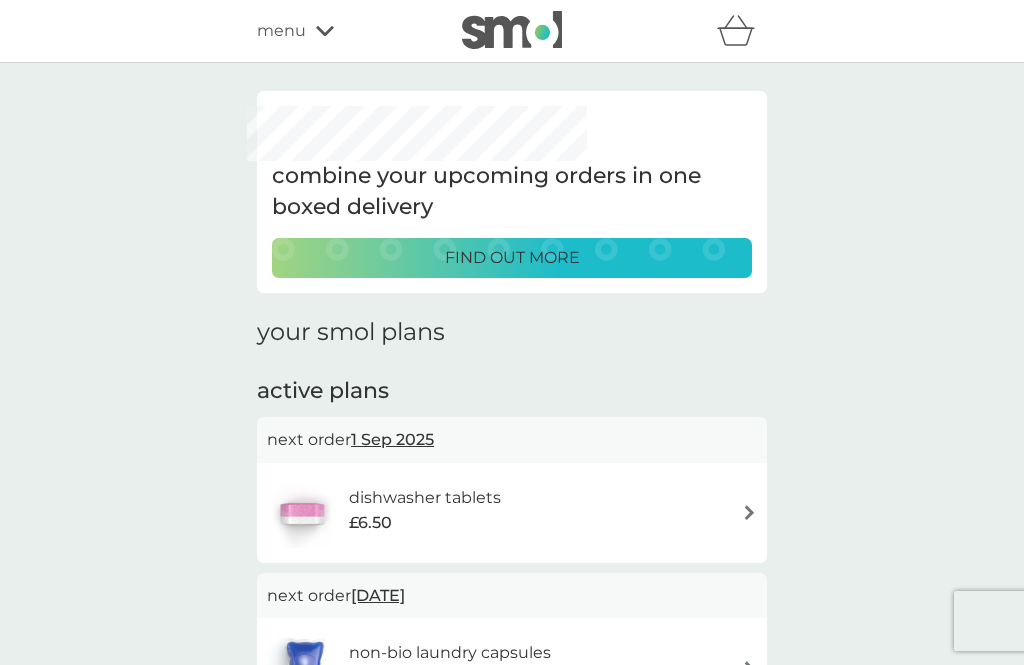 click on "menu" at bounding box center [281, 31] 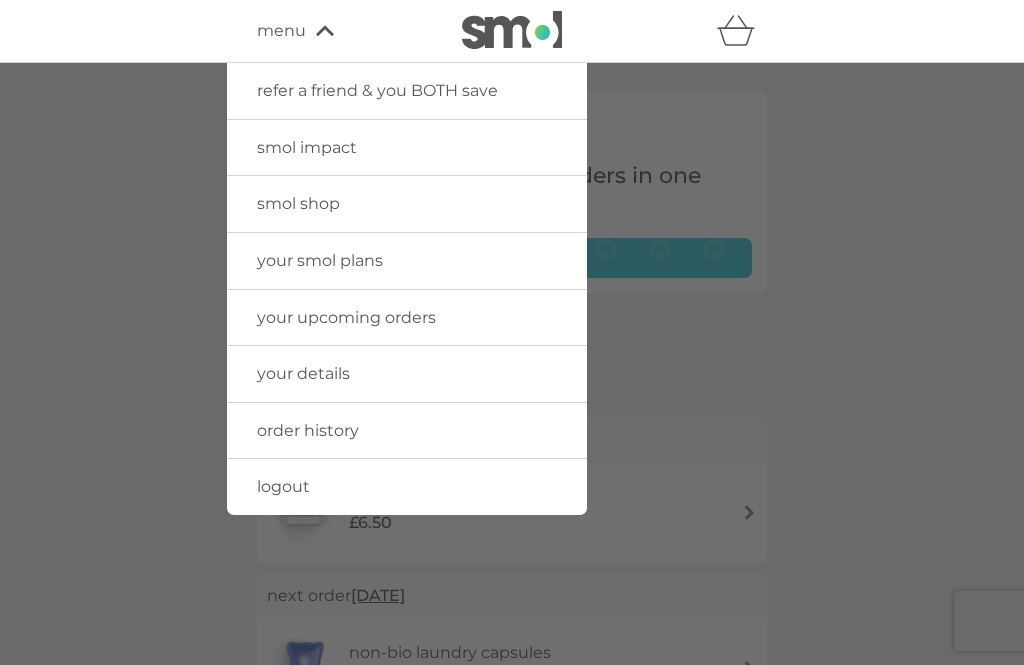 click on "logout" at bounding box center (283, 486) 